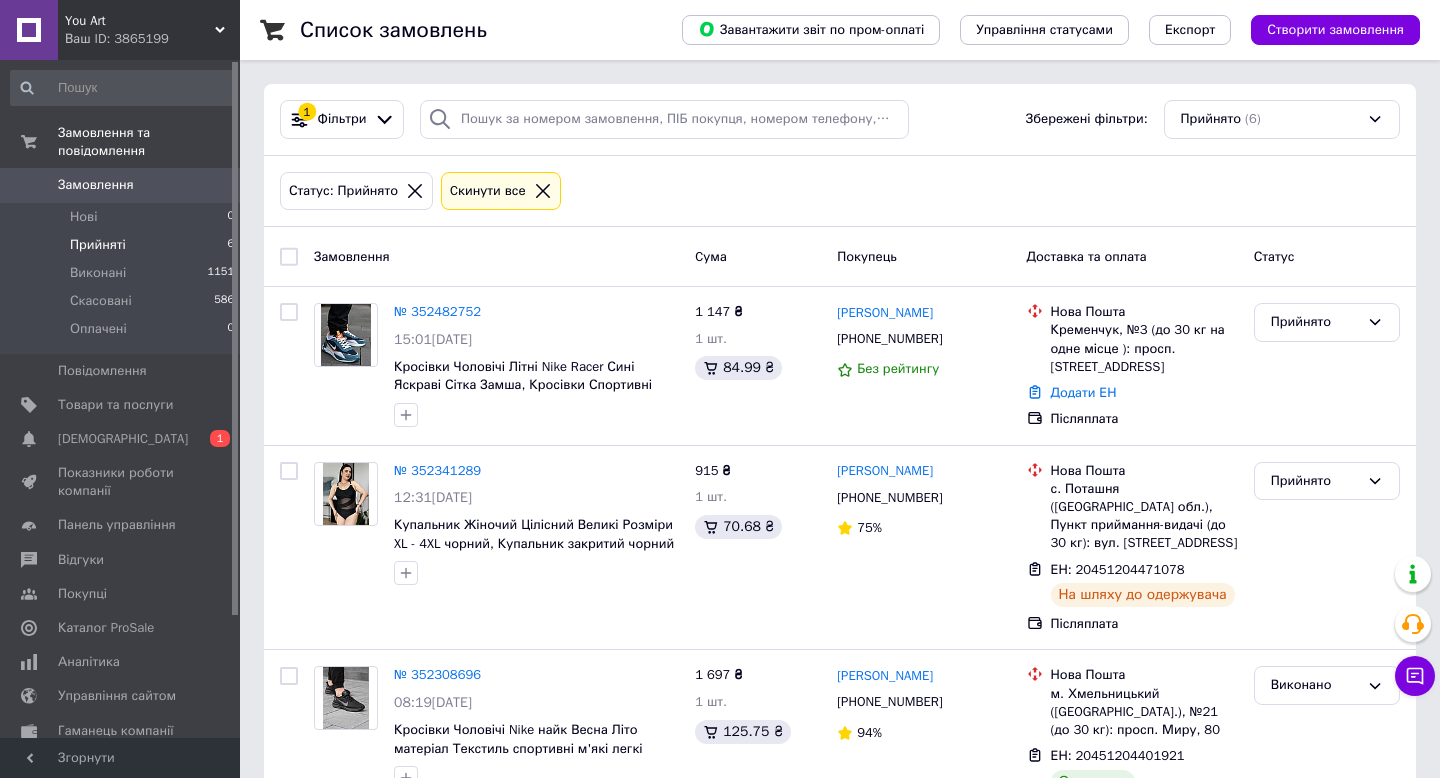 scroll, scrollTop: 0, scrollLeft: 0, axis: both 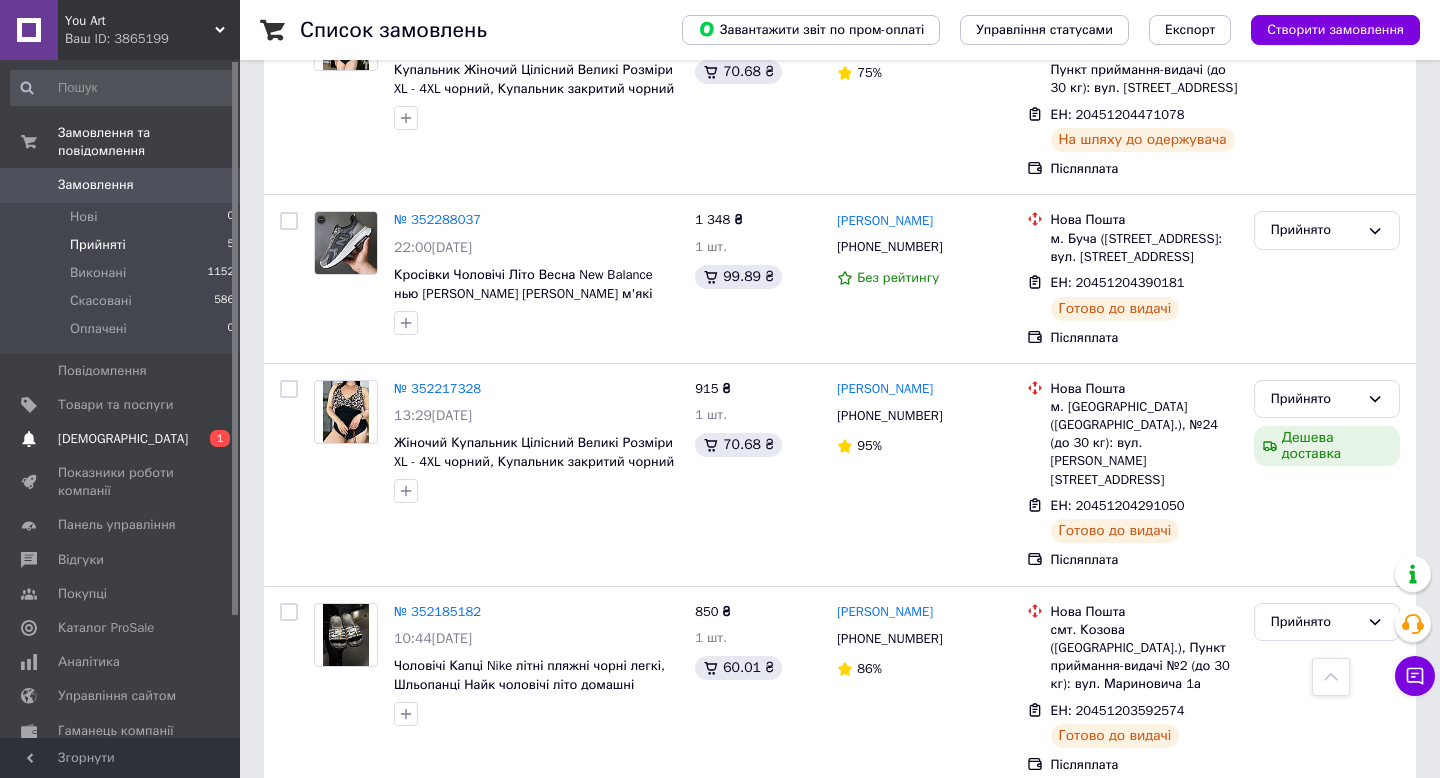 click on "Сповіщення 0 1" at bounding box center [123, 439] 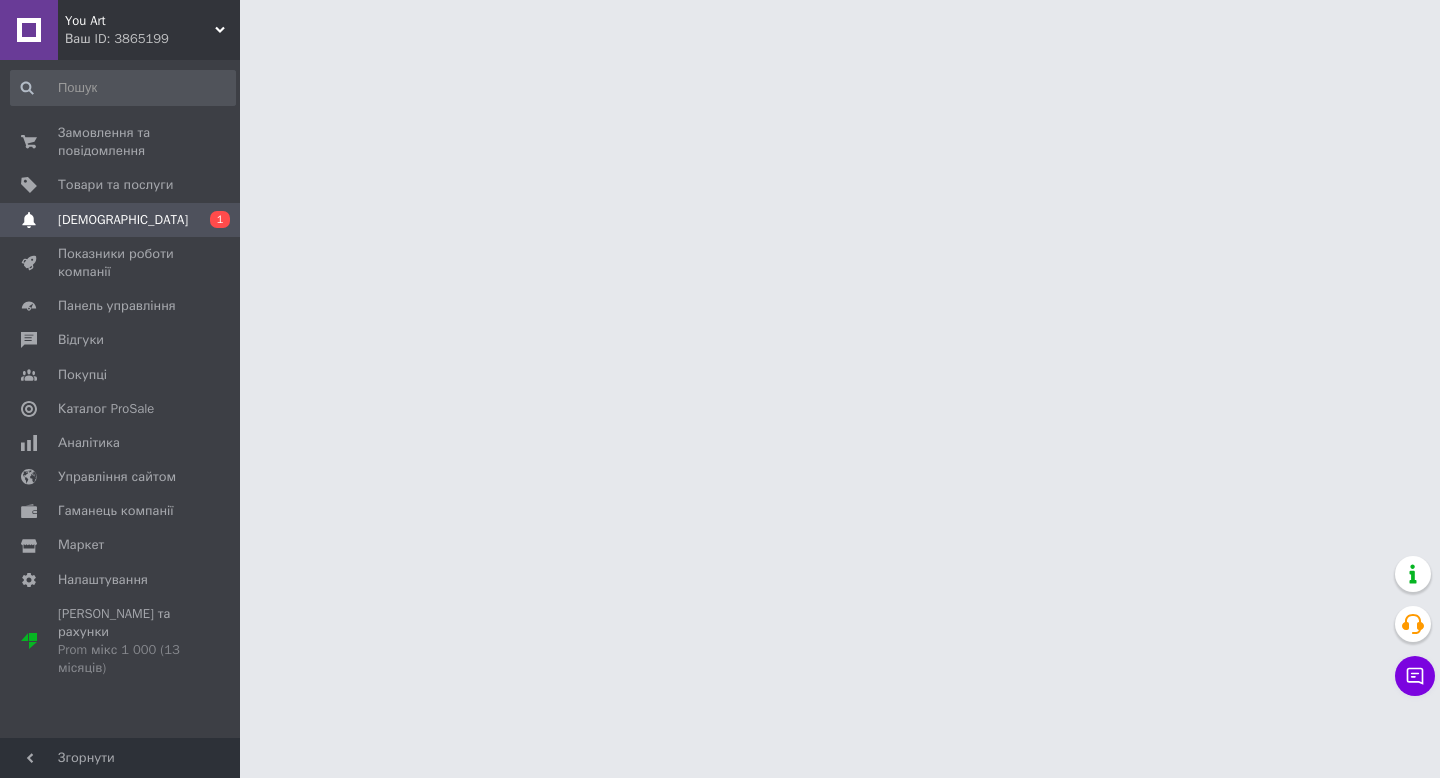 scroll, scrollTop: 0, scrollLeft: 0, axis: both 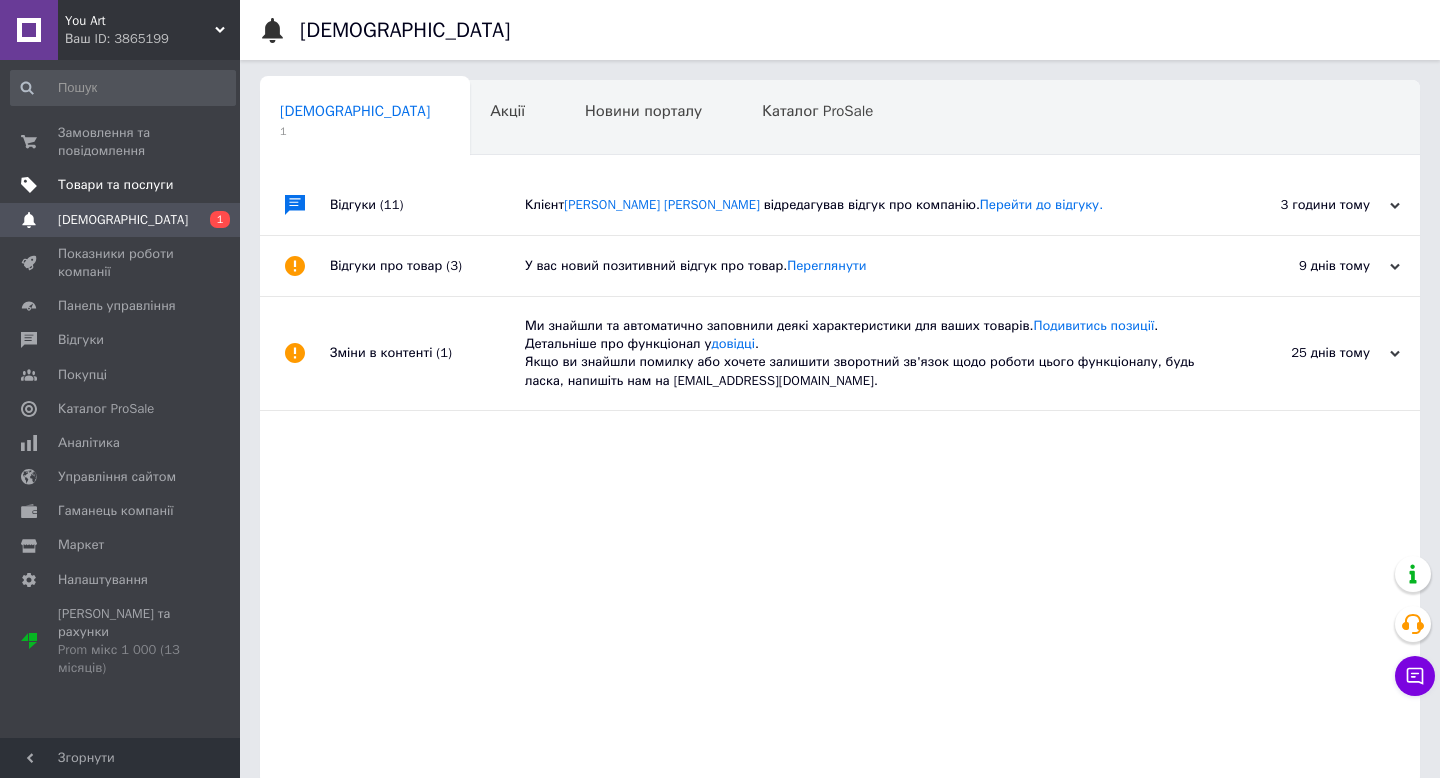 click on "Товари та послуги" at bounding box center (115, 185) 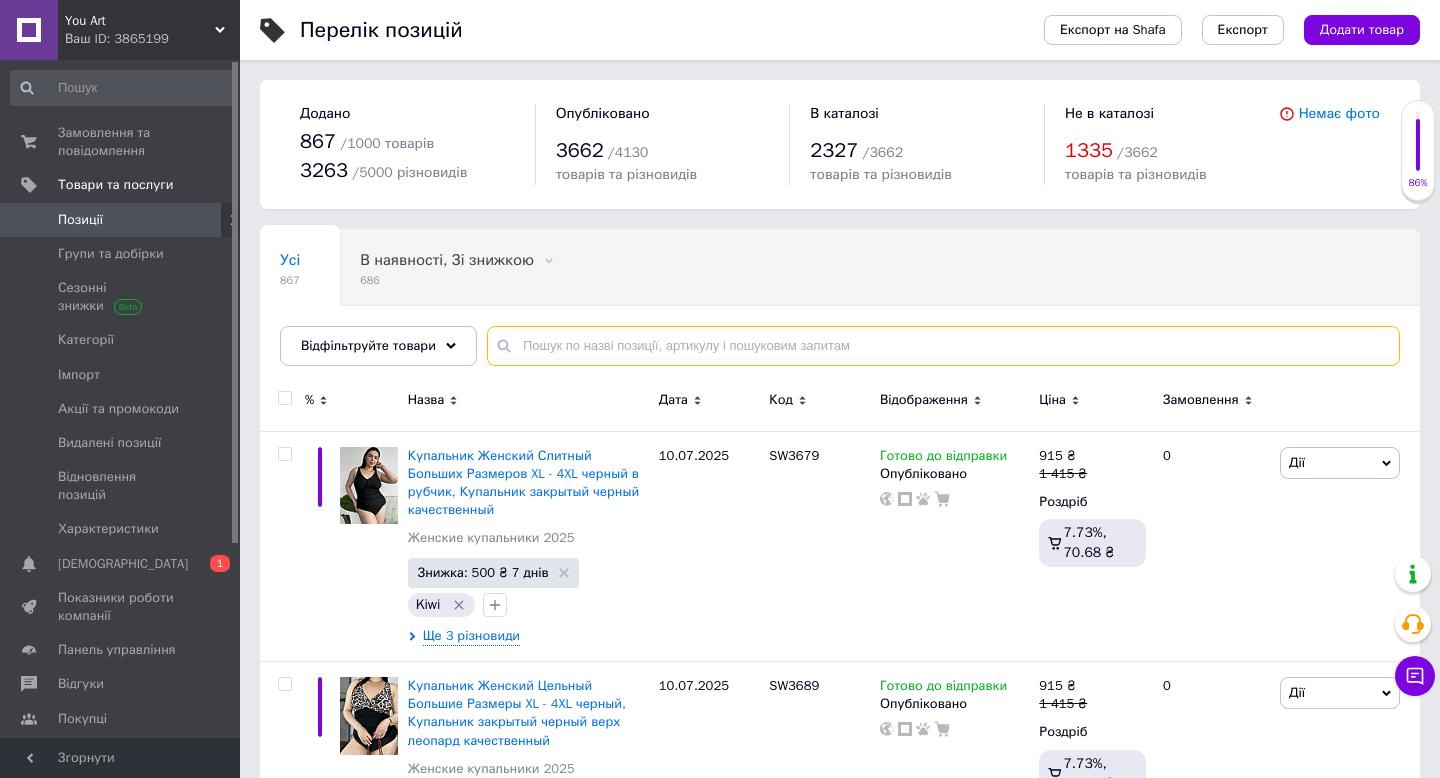 click at bounding box center (943, 346) 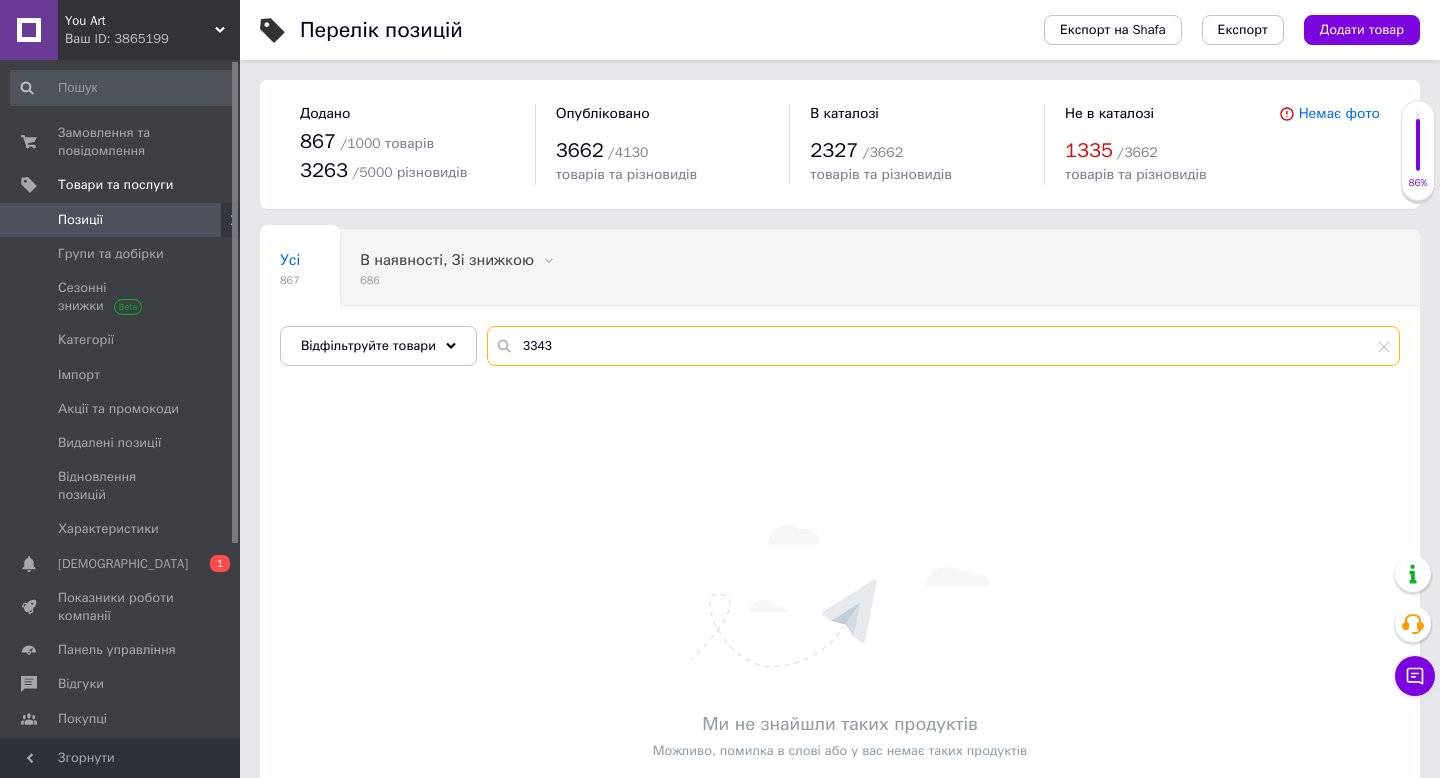 click on "3343" at bounding box center (943, 346) 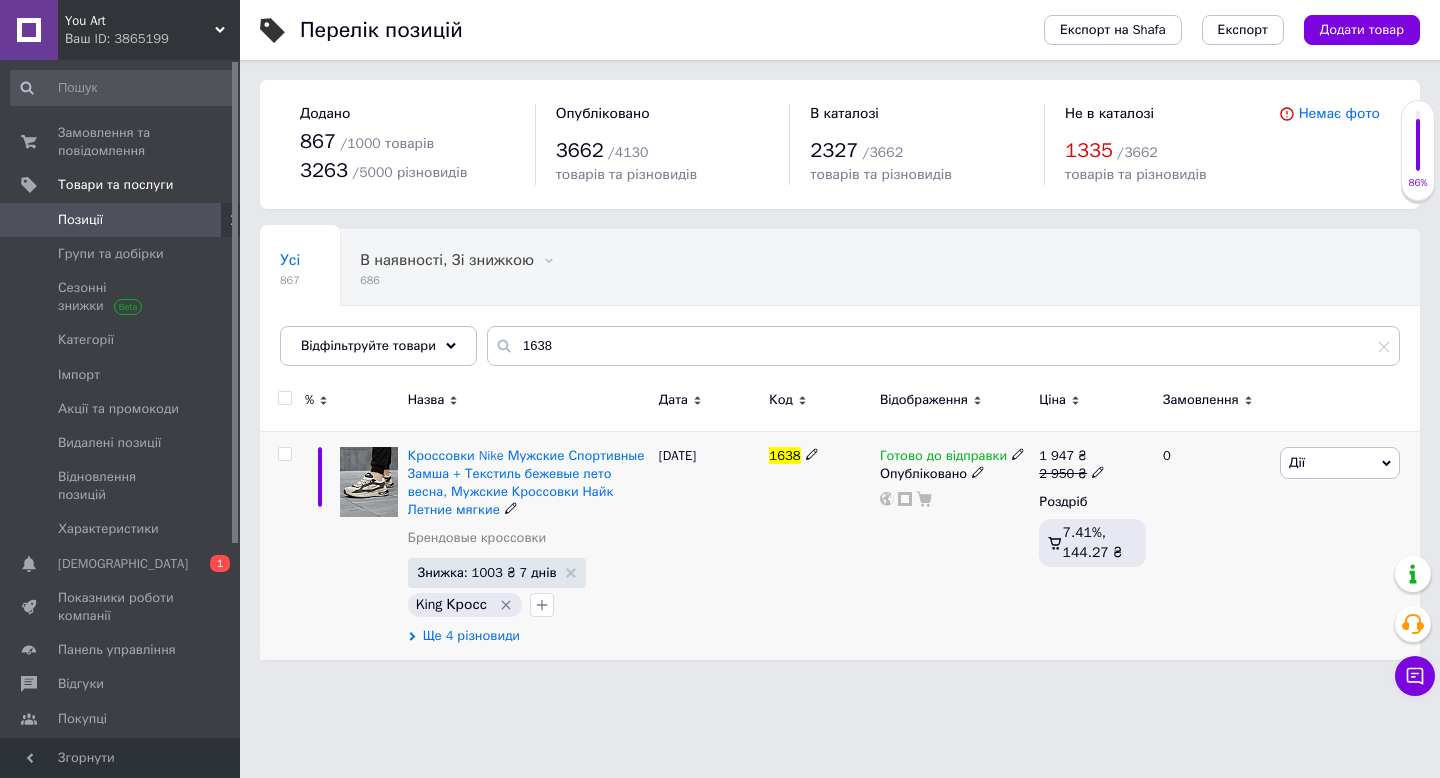 click on "Ще 4 різновиди" at bounding box center [471, 636] 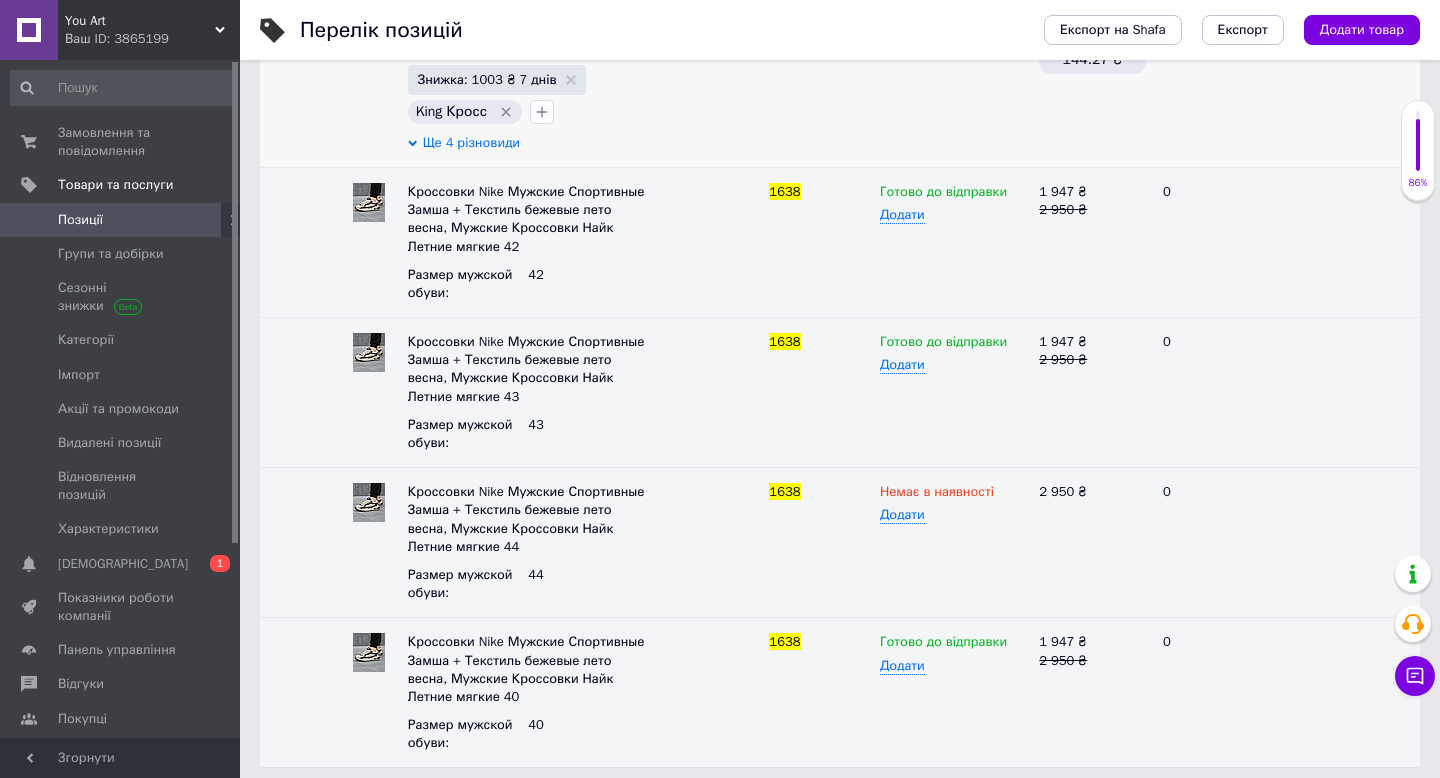 scroll, scrollTop: 503, scrollLeft: 0, axis: vertical 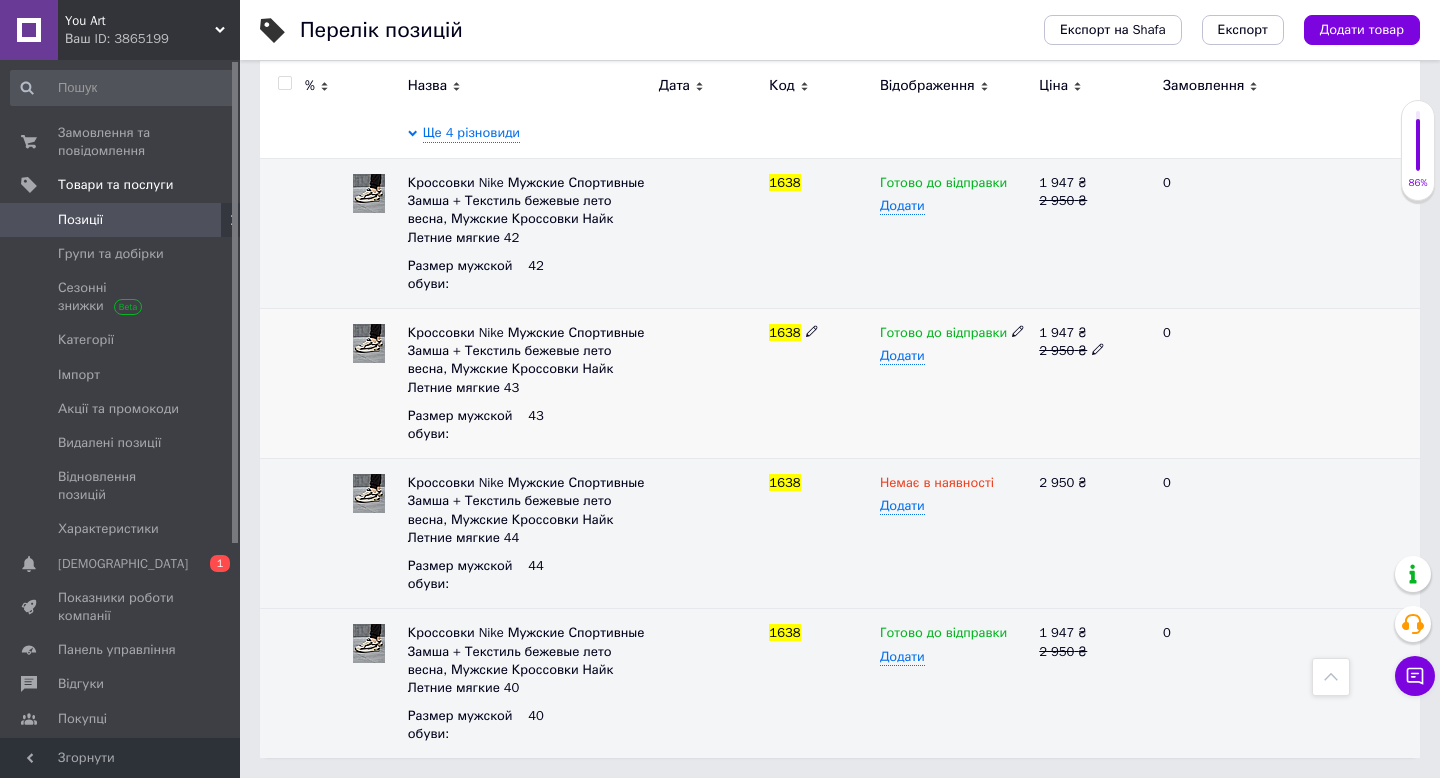 click 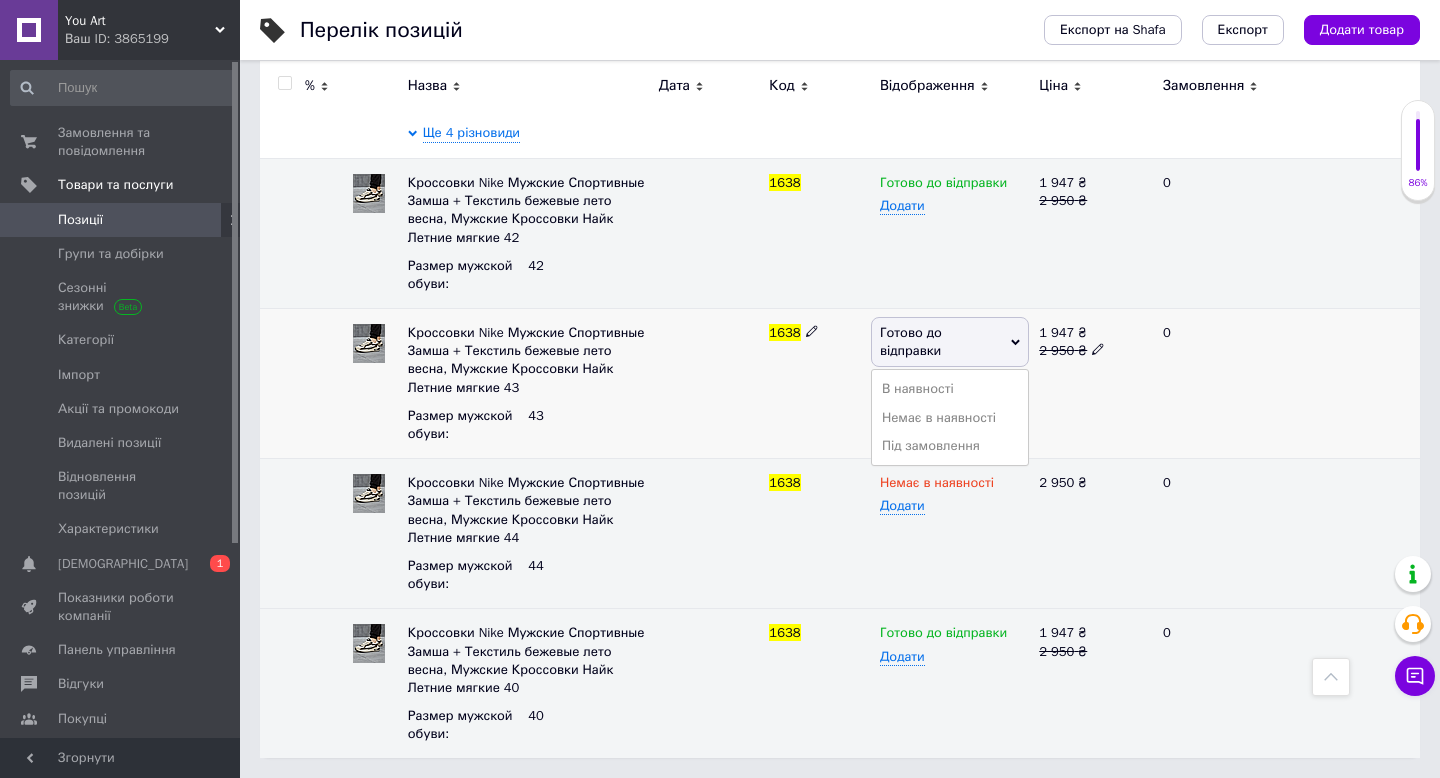 click on "Немає в наявності" at bounding box center (950, 418) 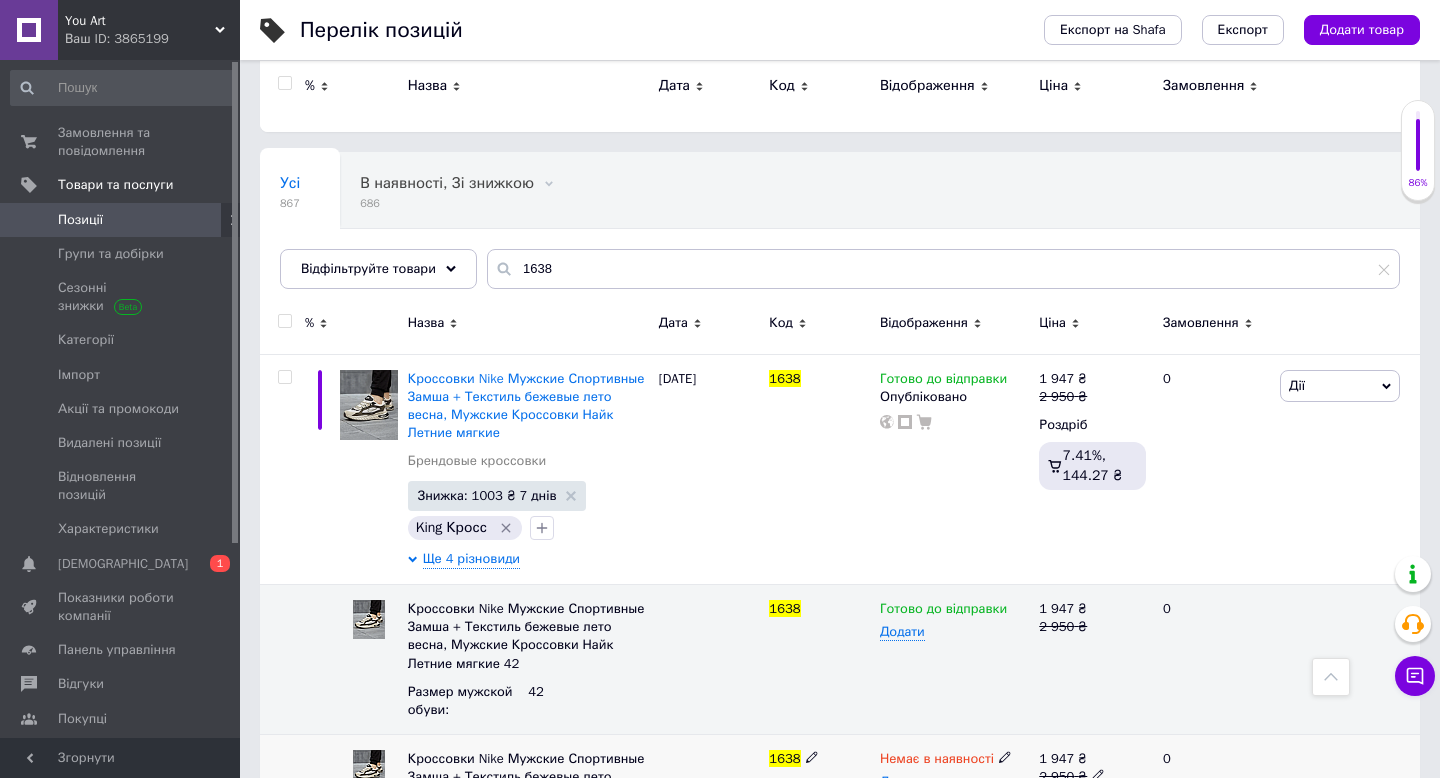 scroll, scrollTop: 0, scrollLeft: 0, axis: both 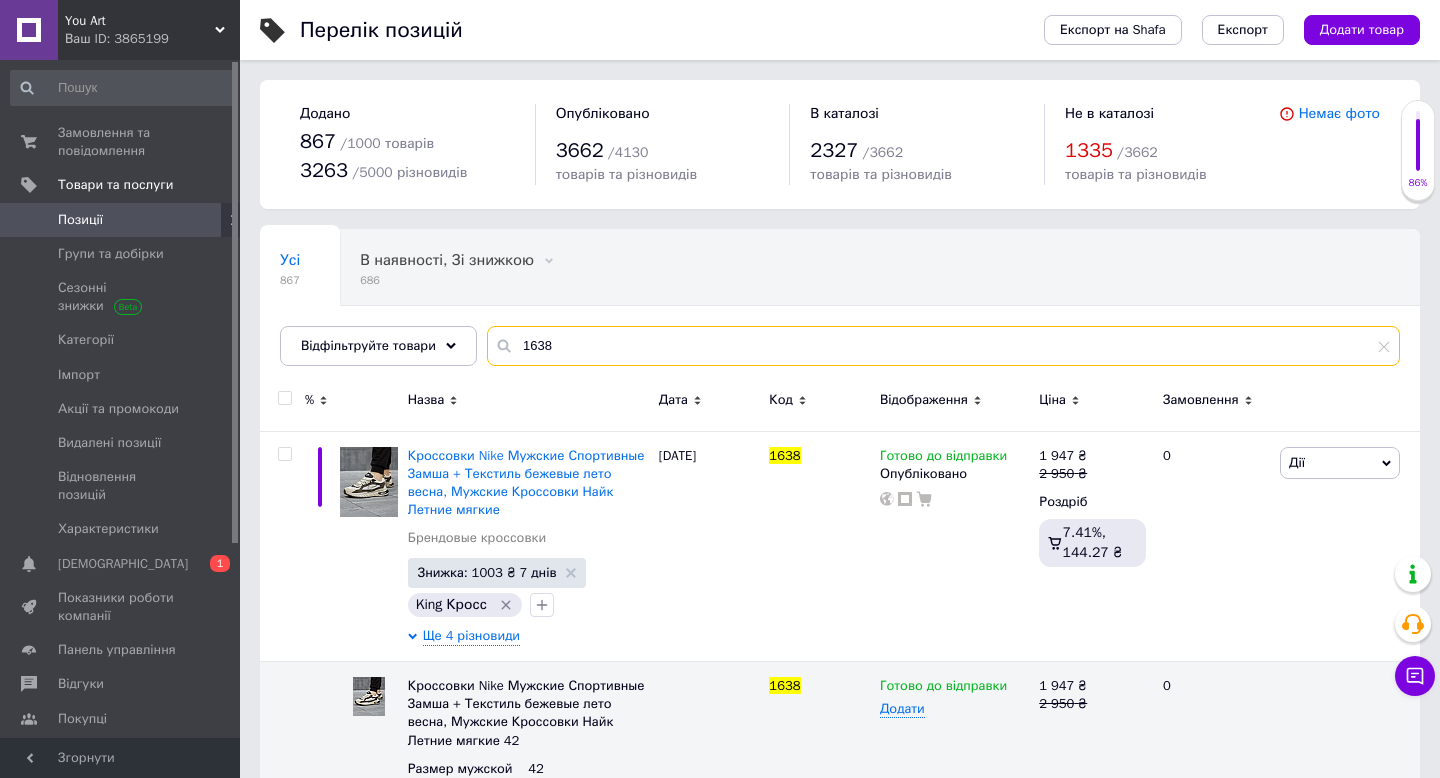 click on "1638" at bounding box center (943, 346) 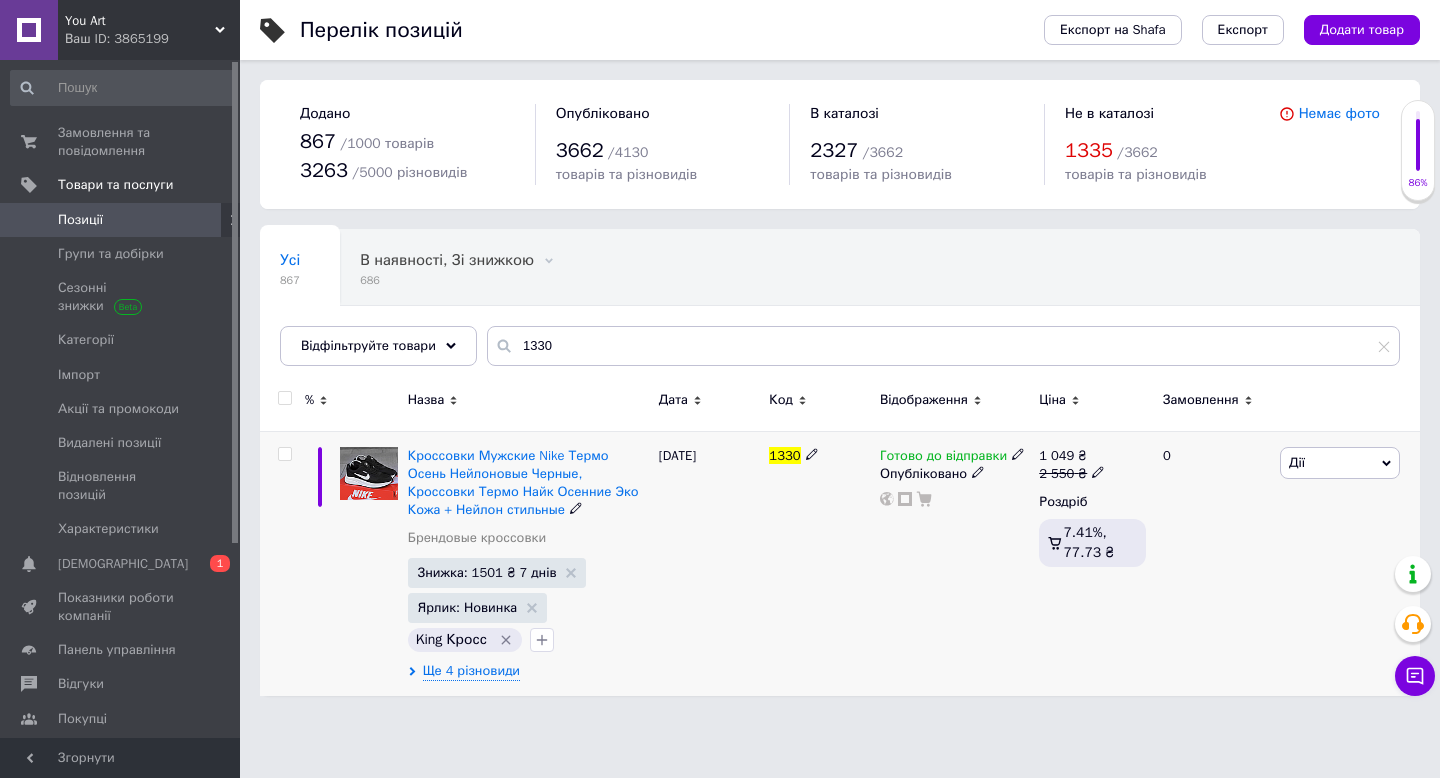 click 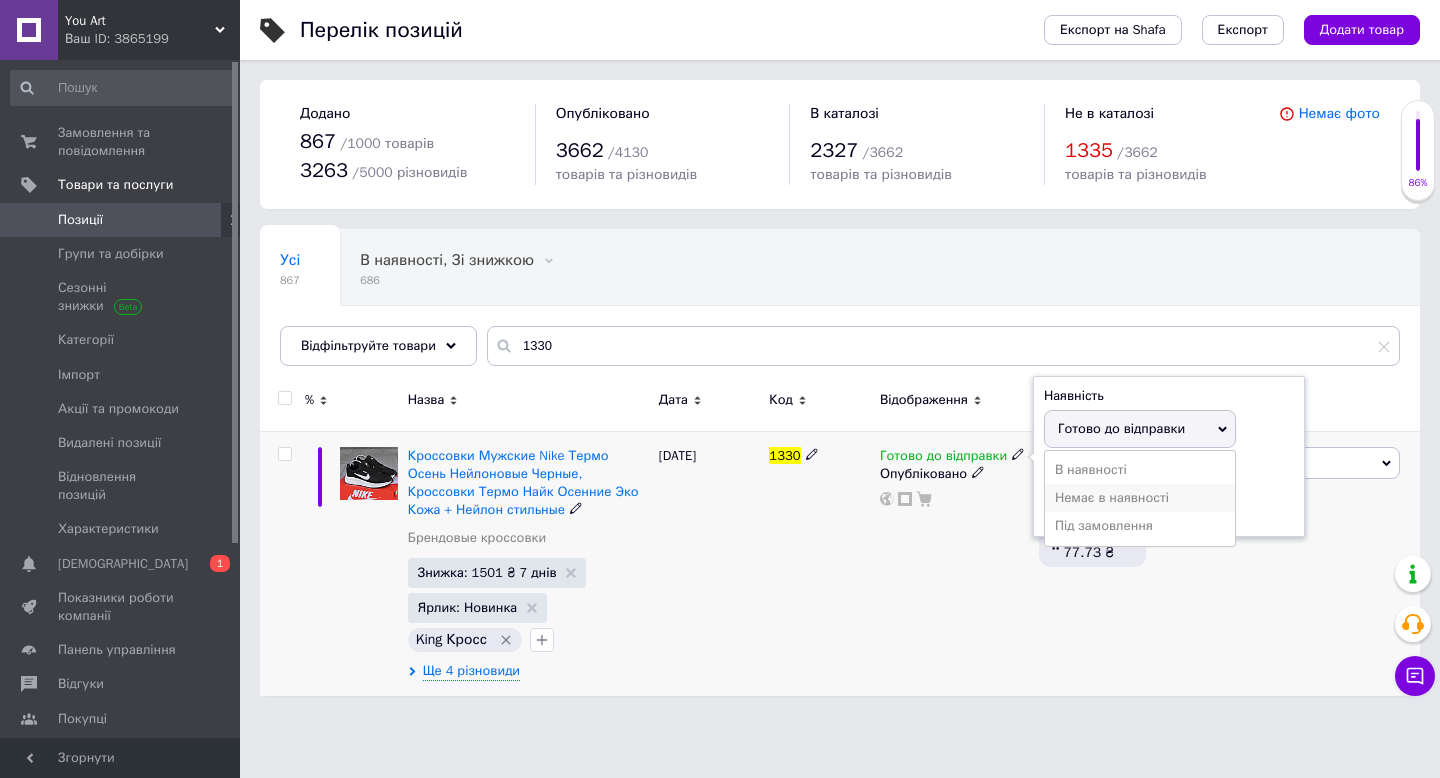 click on "Немає в наявності" at bounding box center (1140, 498) 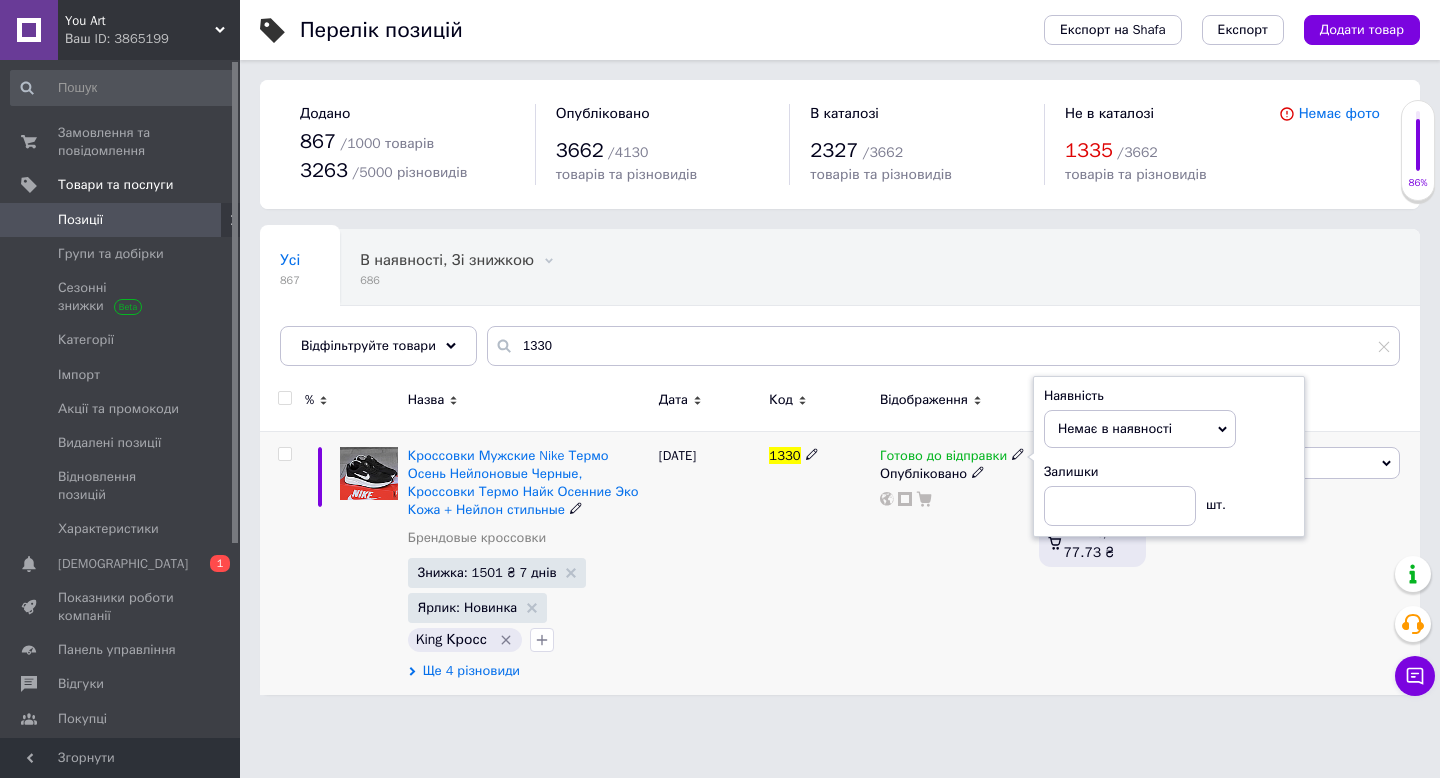 click on "Ще 4 різновиди" at bounding box center (471, 671) 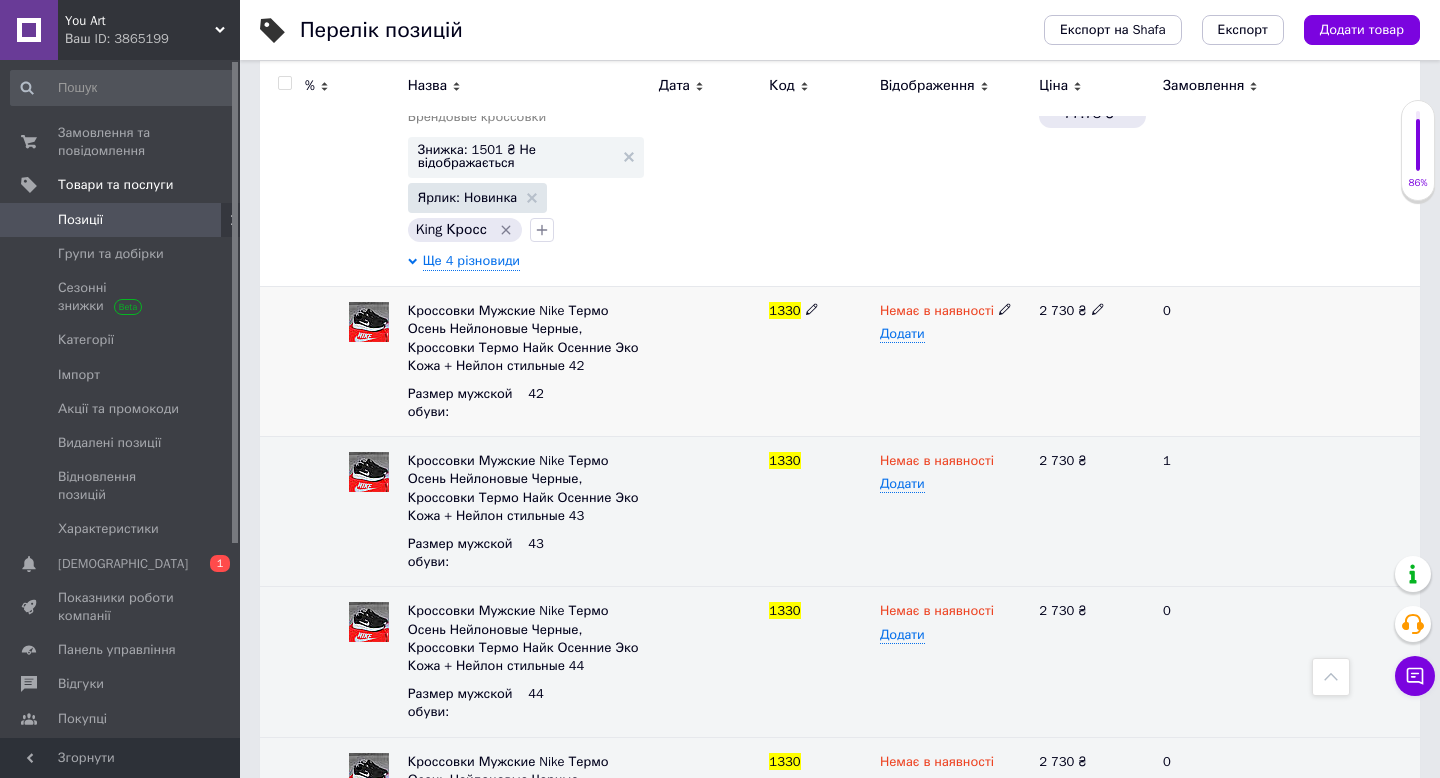 scroll, scrollTop: 0, scrollLeft: 0, axis: both 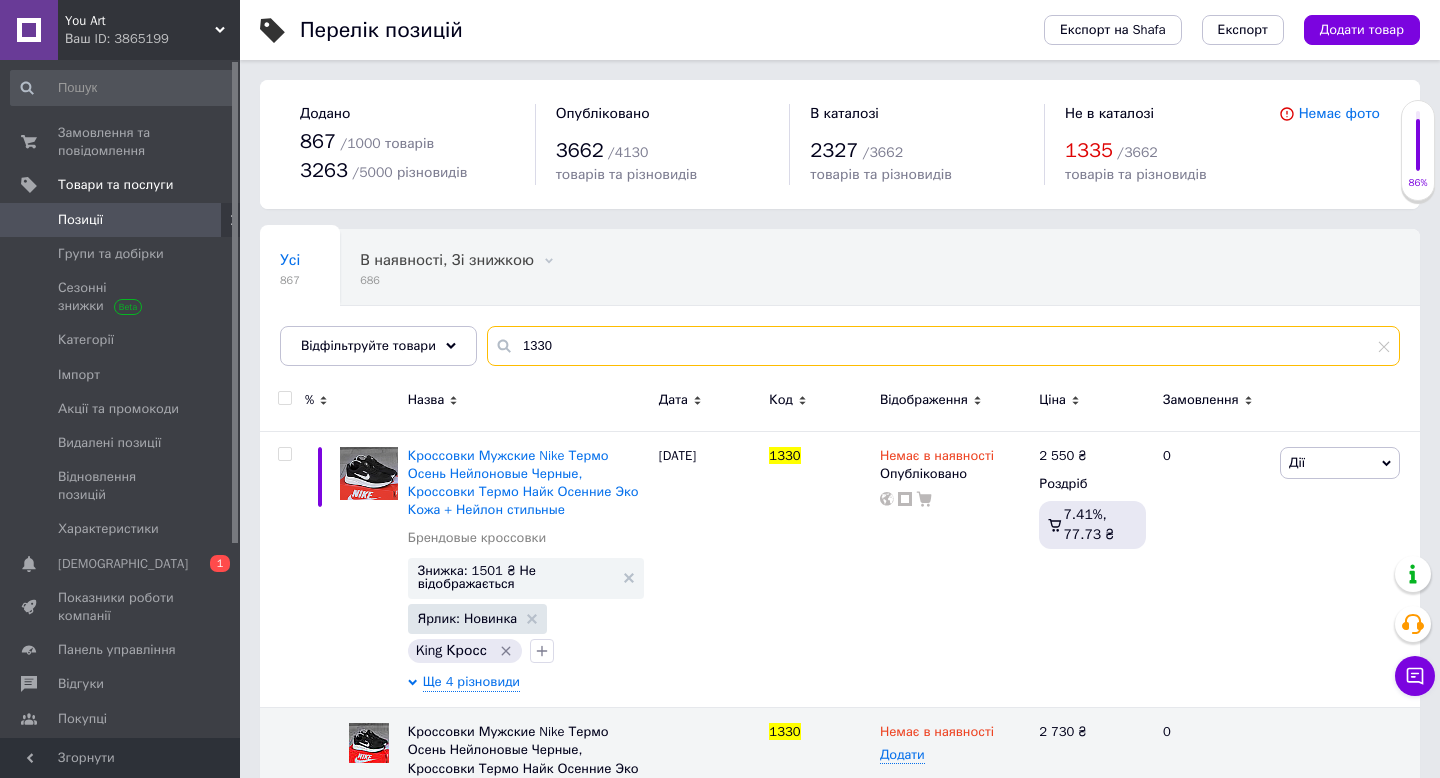 click on "1330" at bounding box center [943, 346] 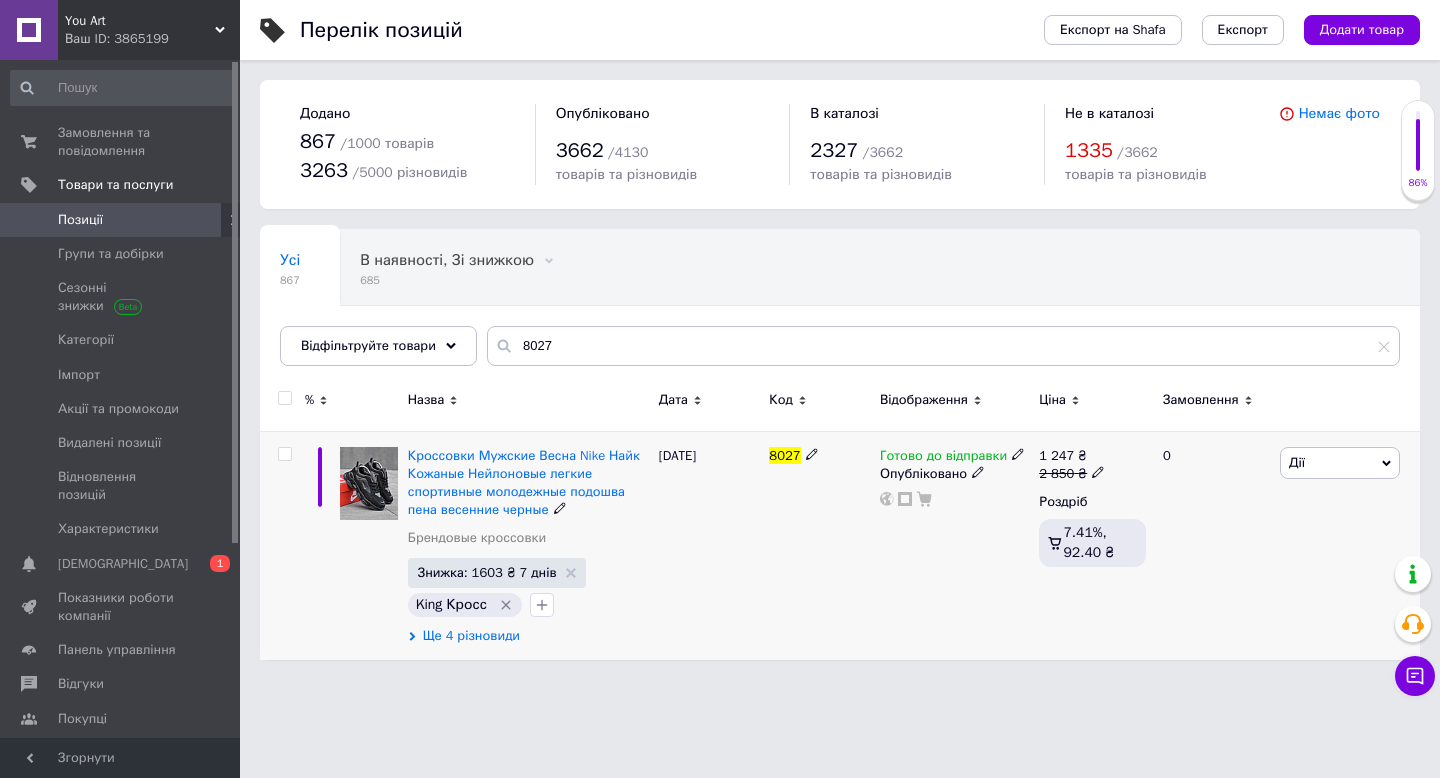 click on "Ще 4 різновиди" at bounding box center [471, 636] 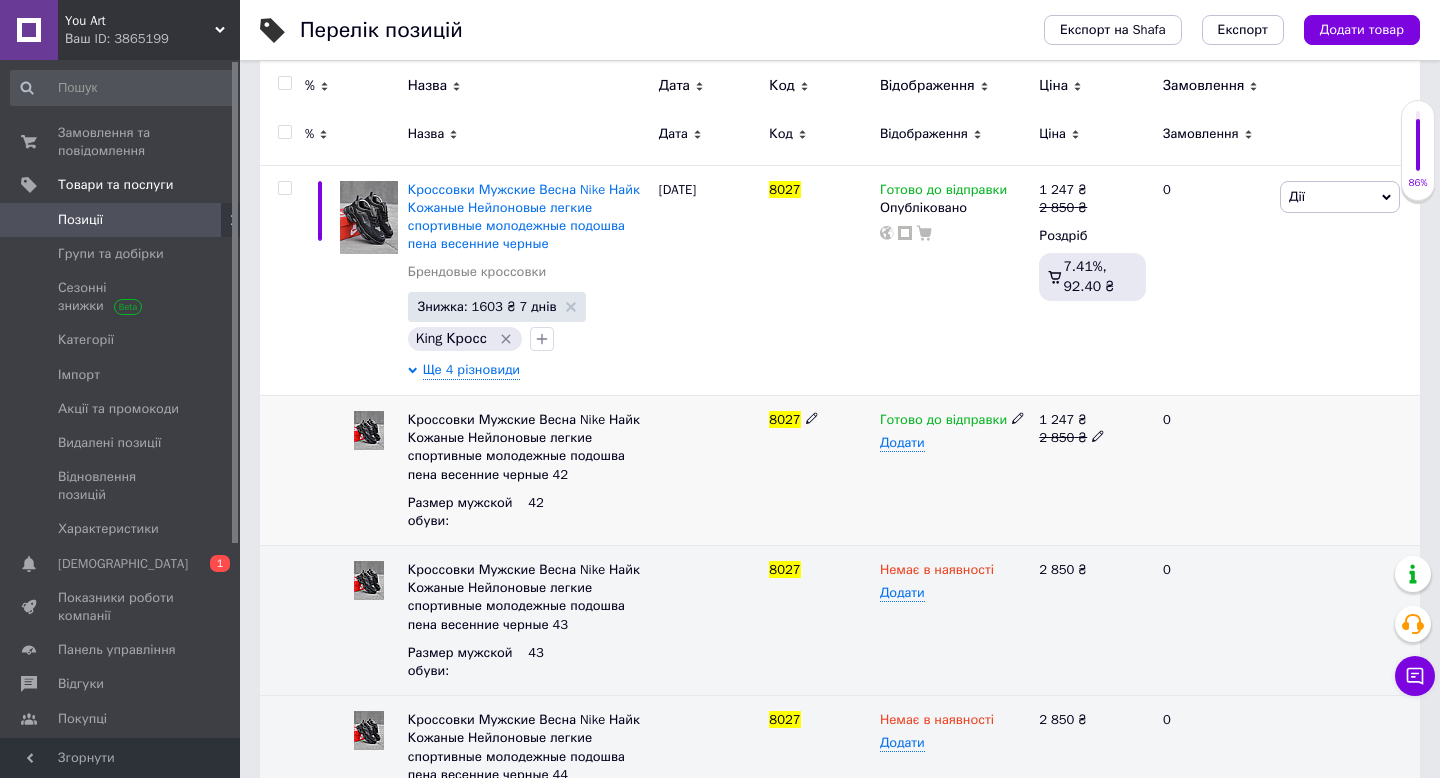 scroll, scrollTop: 0, scrollLeft: 0, axis: both 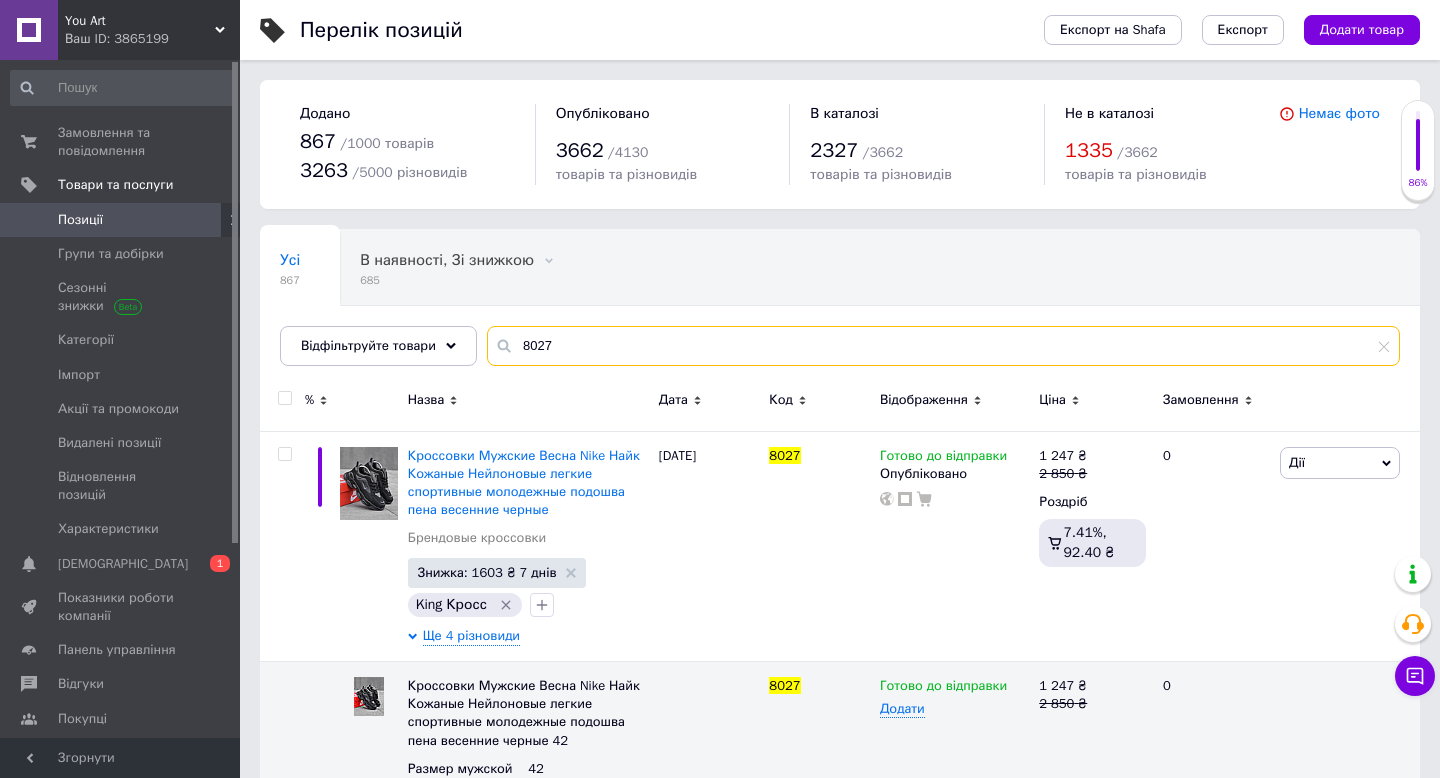 click on "8027" at bounding box center (943, 346) 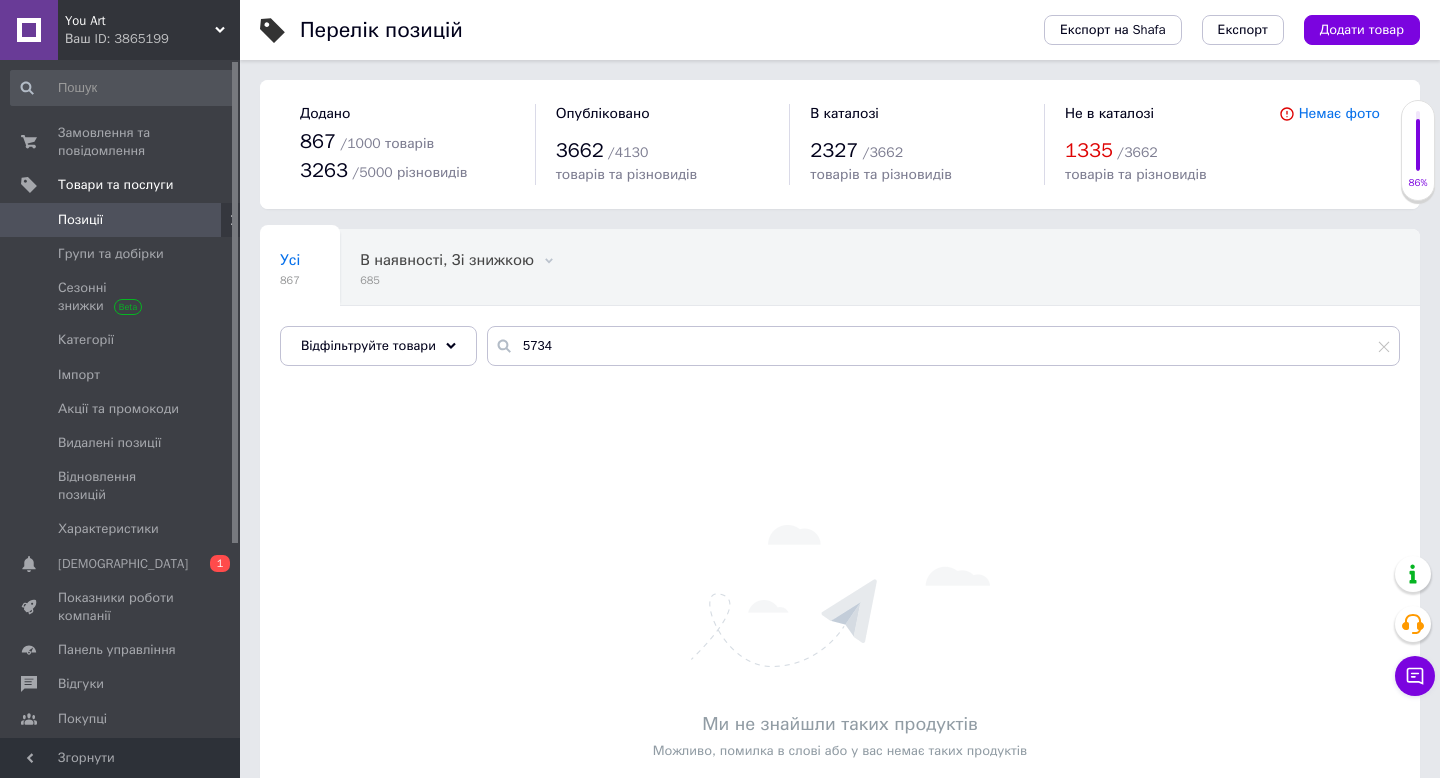 click on "Усі 867 В наявності, Зі знижкою 685 Видалити Редагувати Ok Відфільтровано...  Зберегти" at bounding box center (506, 268) 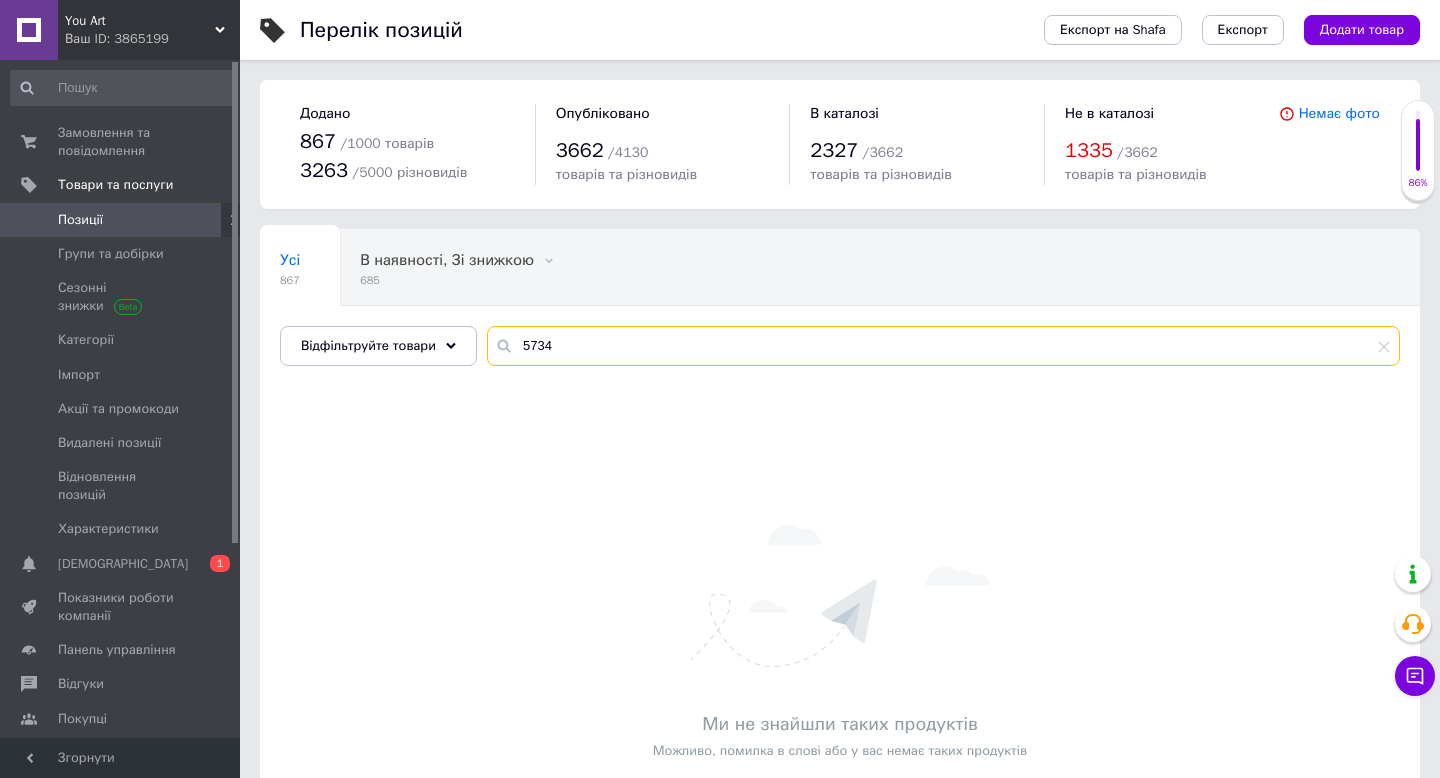 click on "5734" at bounding box center (943, 346) 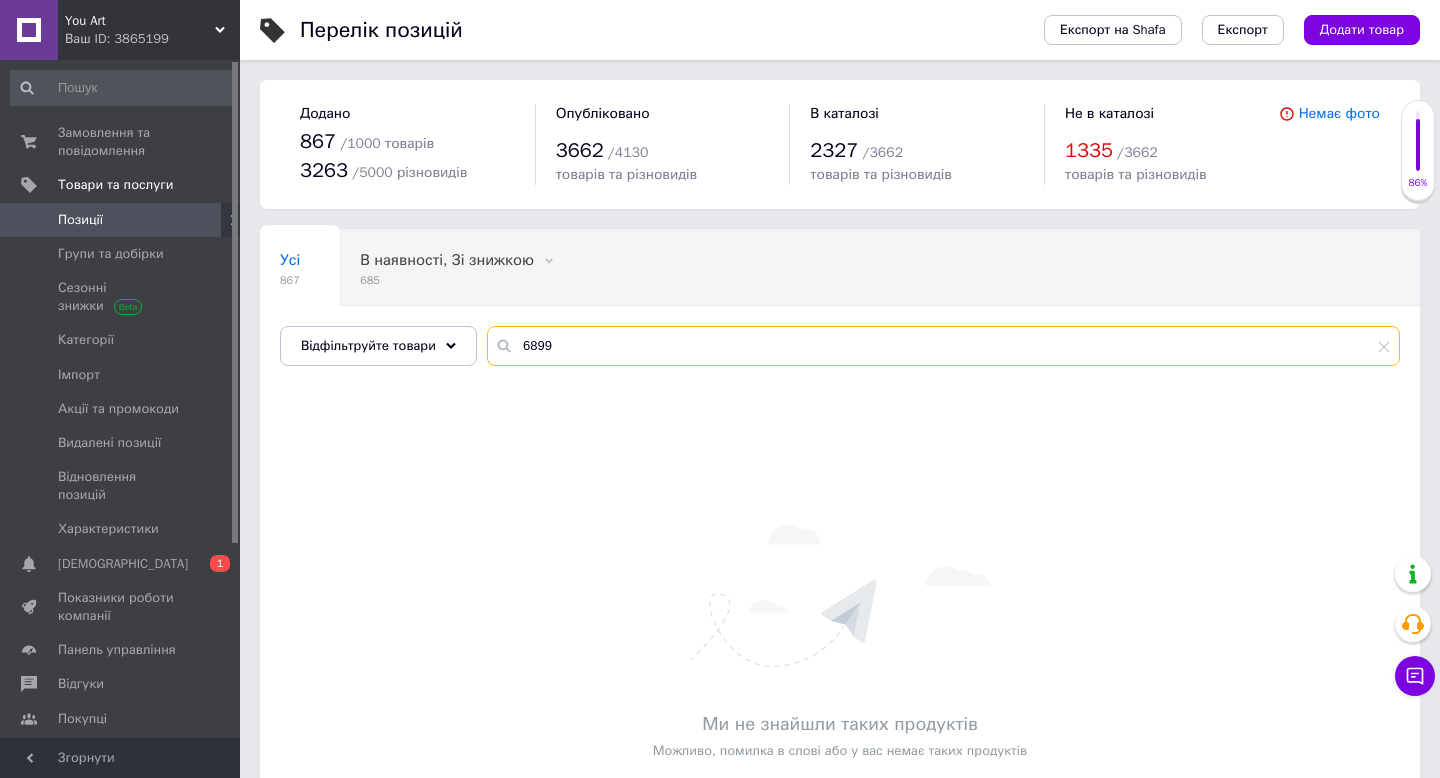 click on "6899" at bounding box center (943, 346) 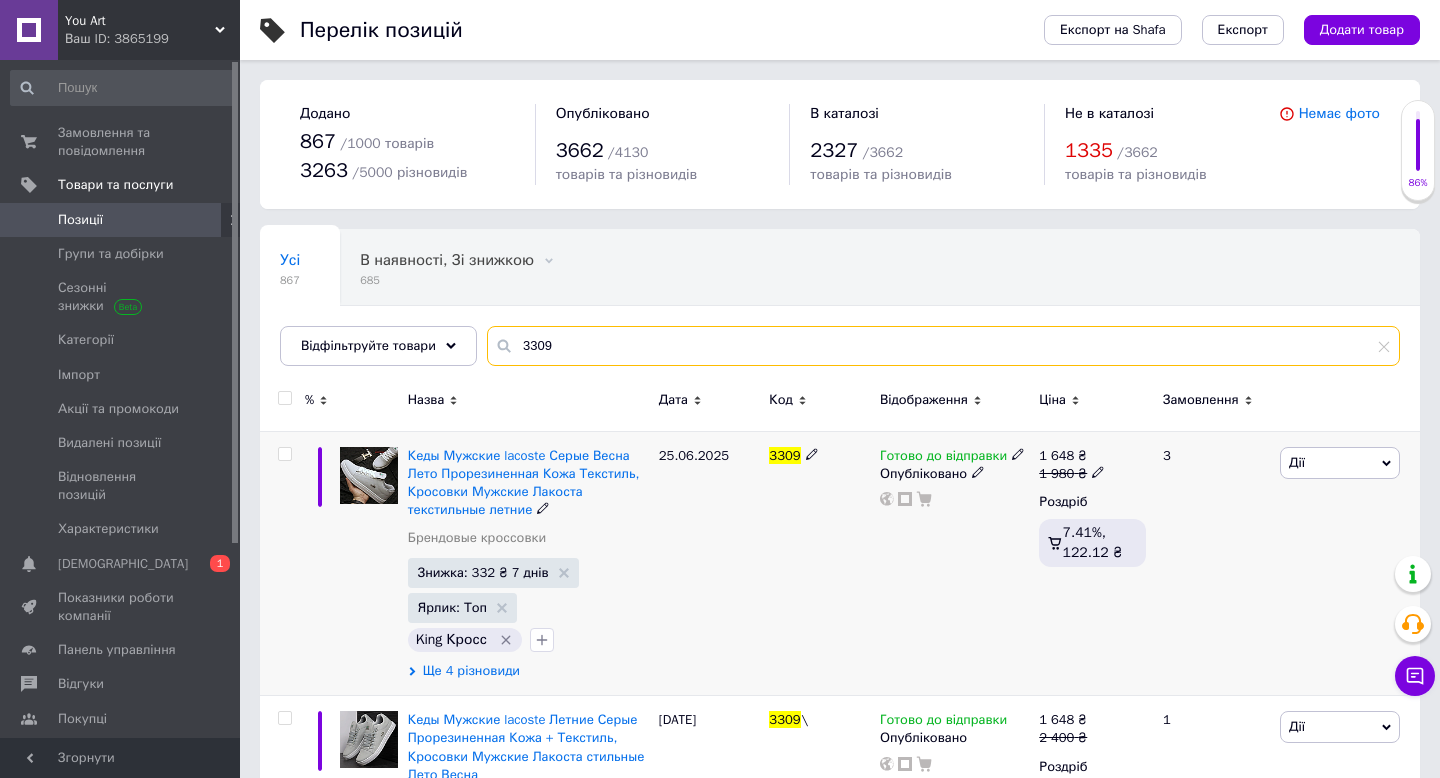 type on "3309" 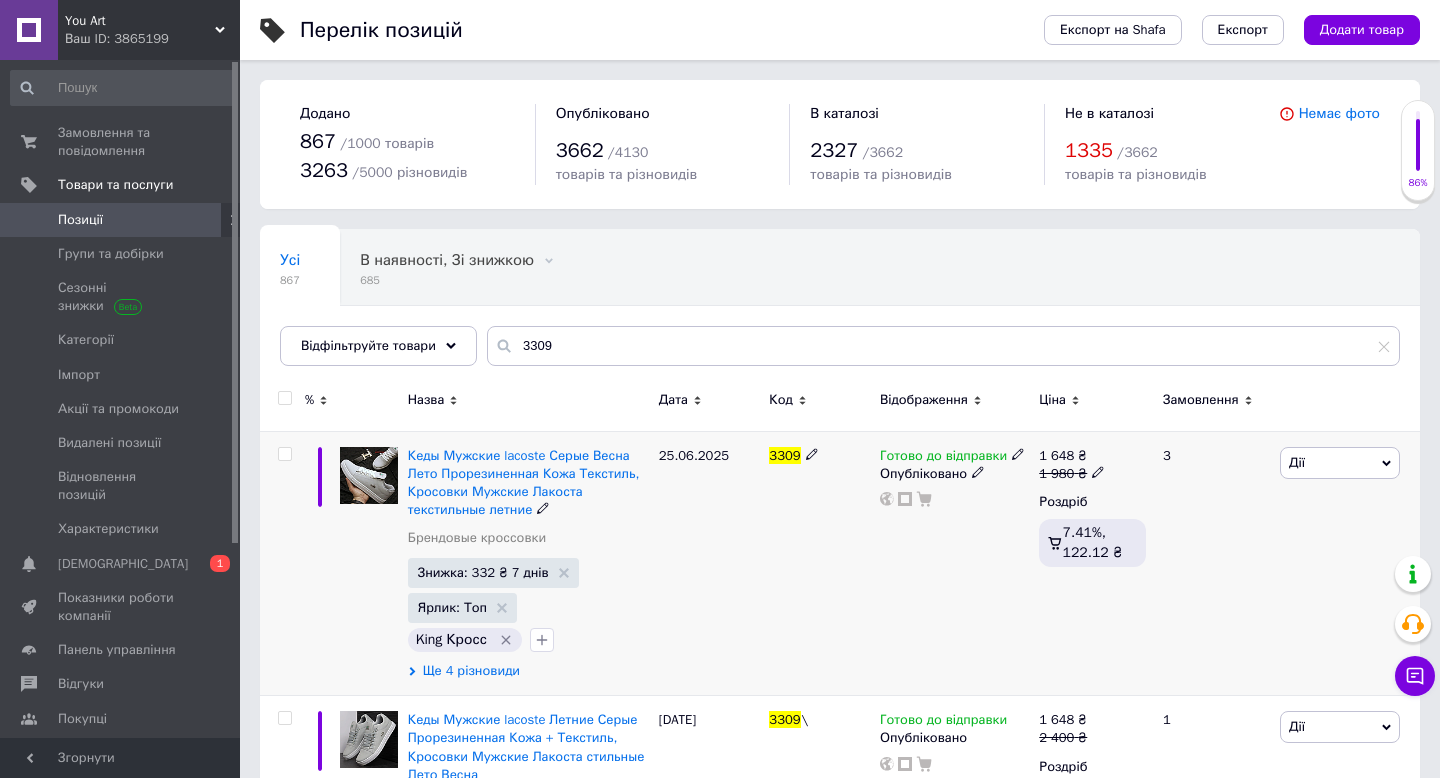 click on "Ще 4 різновиди" at bounding box center (471, 671) 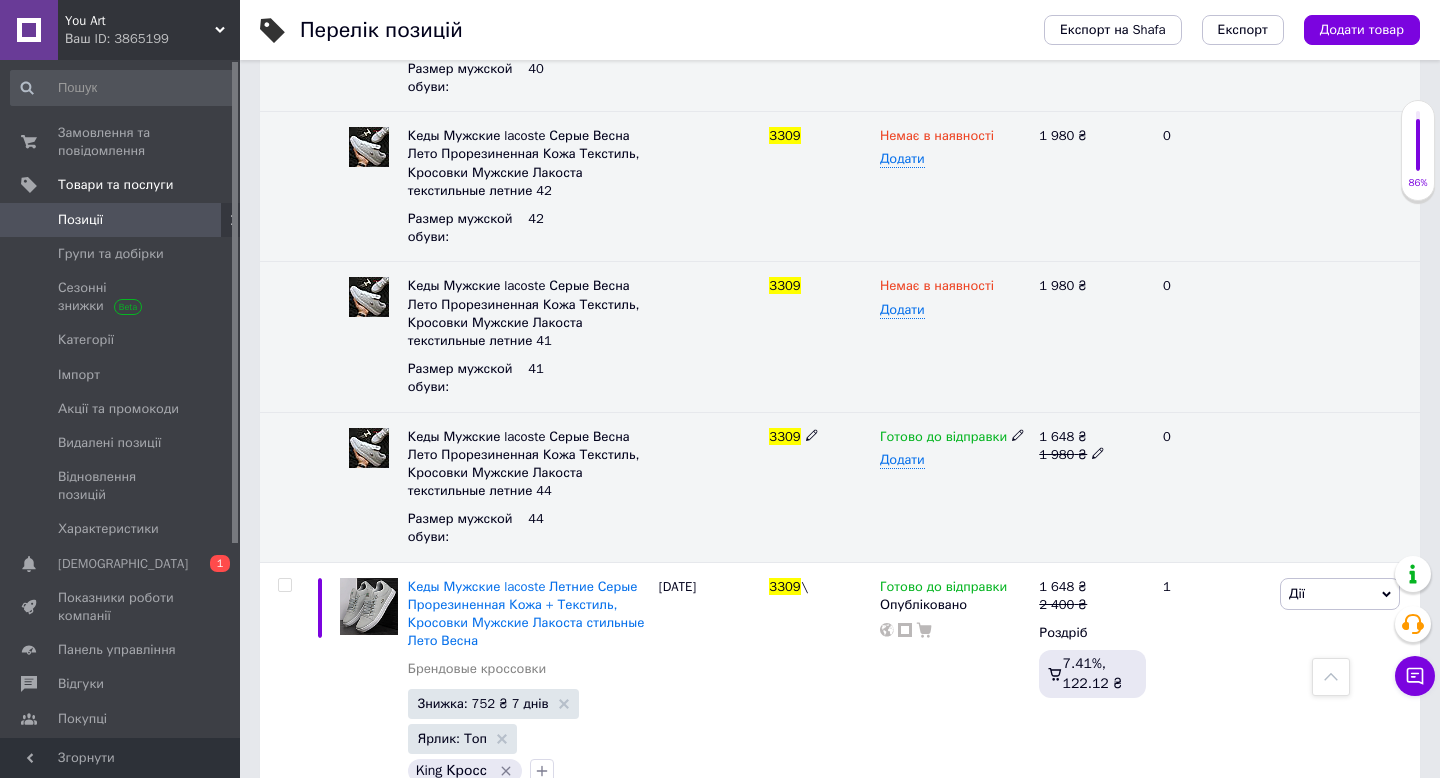 scroll, scrollTop: 804, scrollLeft: 0, axis: vertical 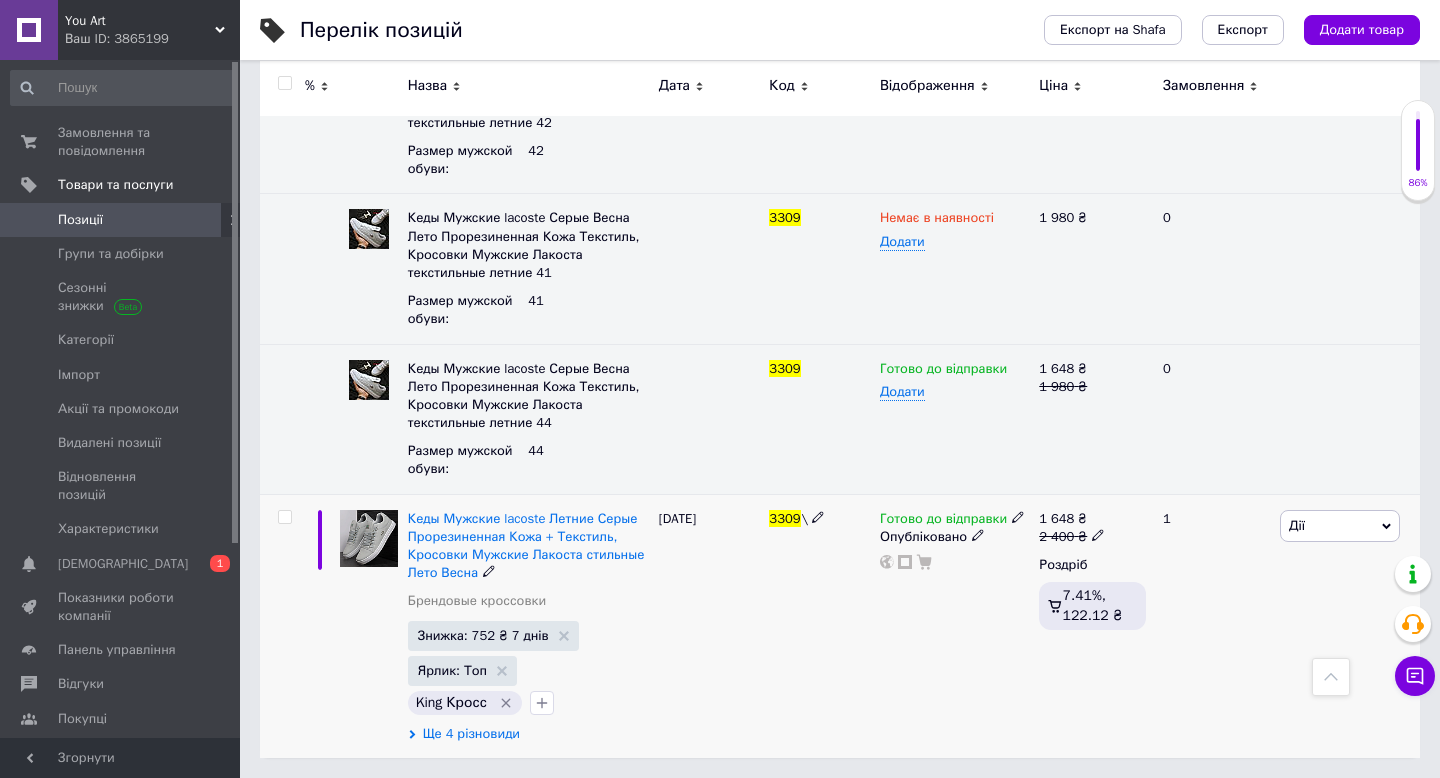 click on "Ще 4 різновиди" at bounding box center (471, 734) 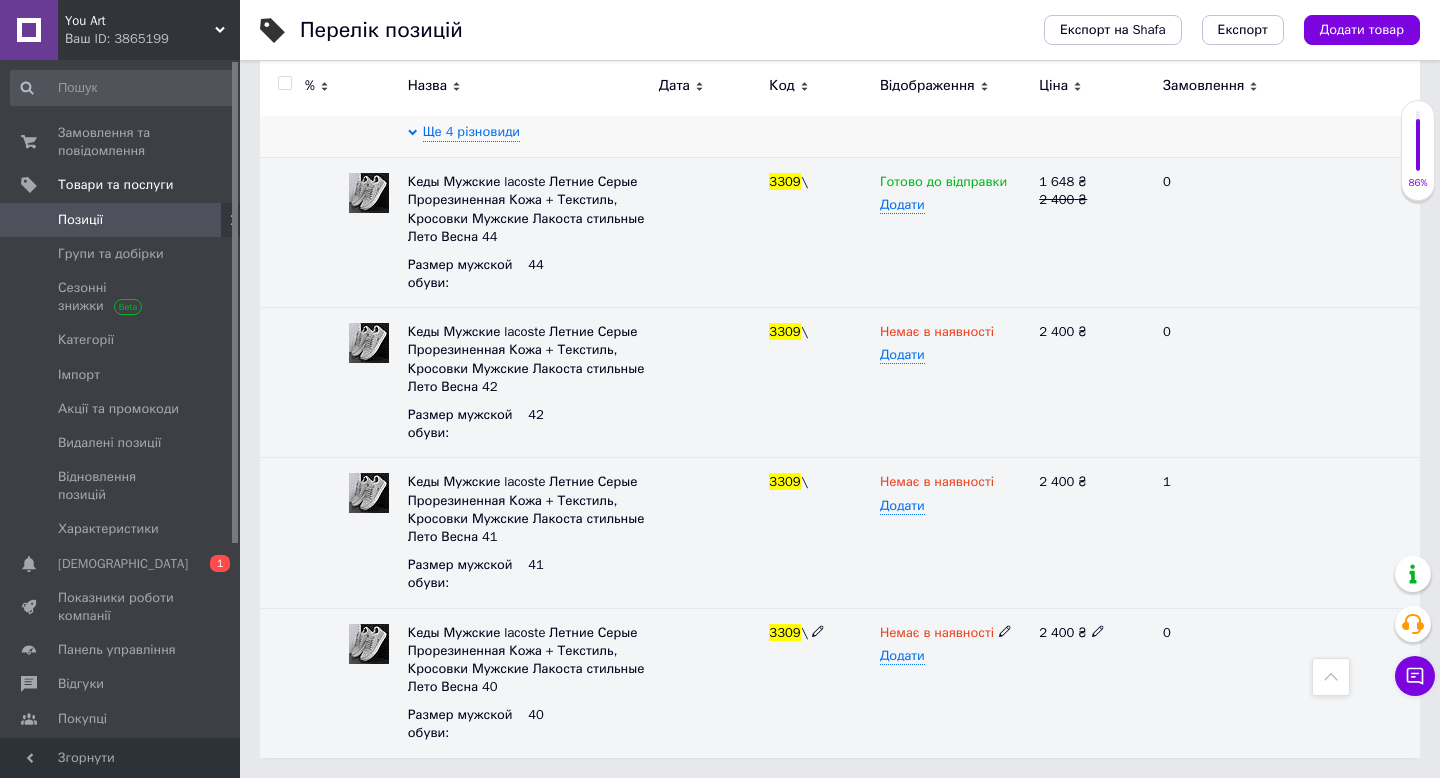 scroll, scrollTop: 0, scrollLeft: 0, axis: both 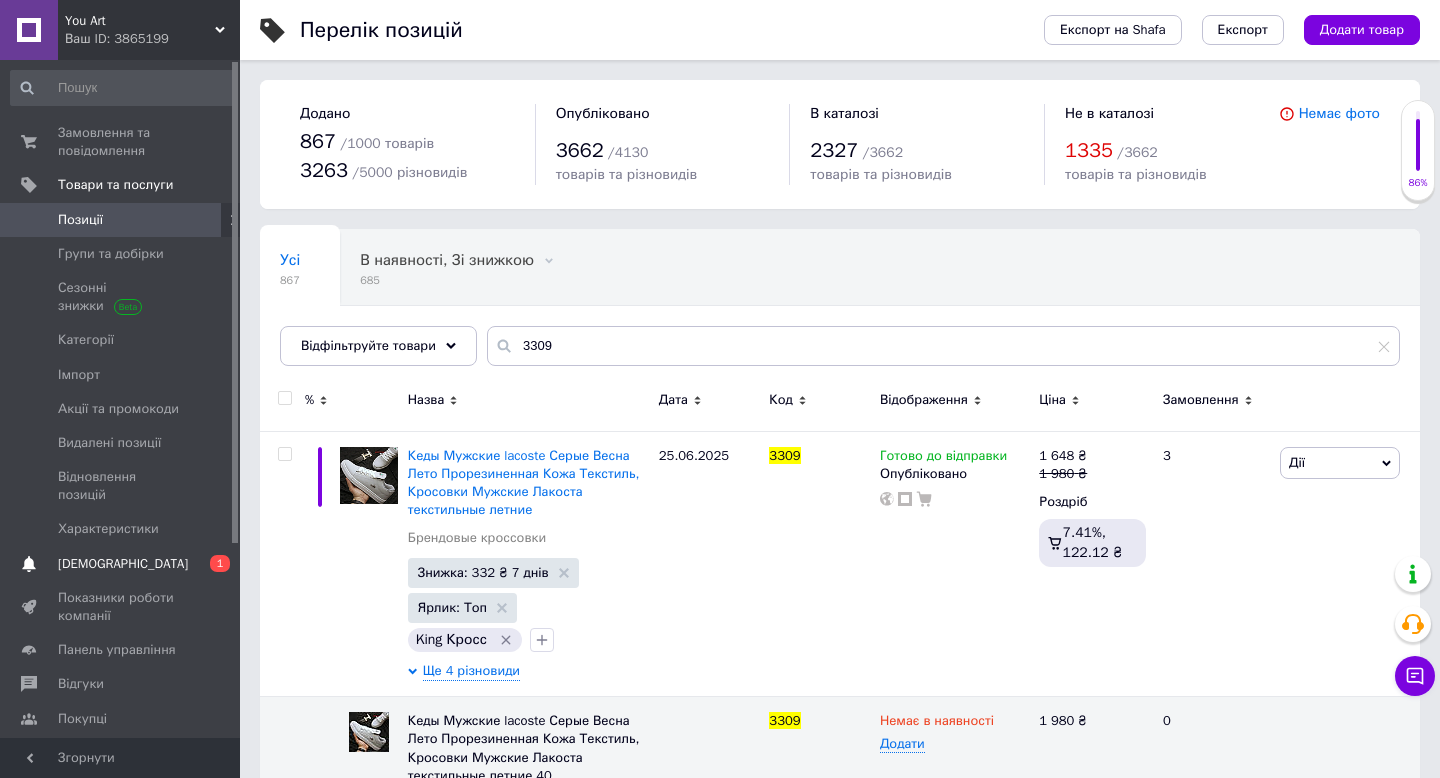 click on "[DEMOGRAPHIC_DATA]" at bounding box center (123, 564) 